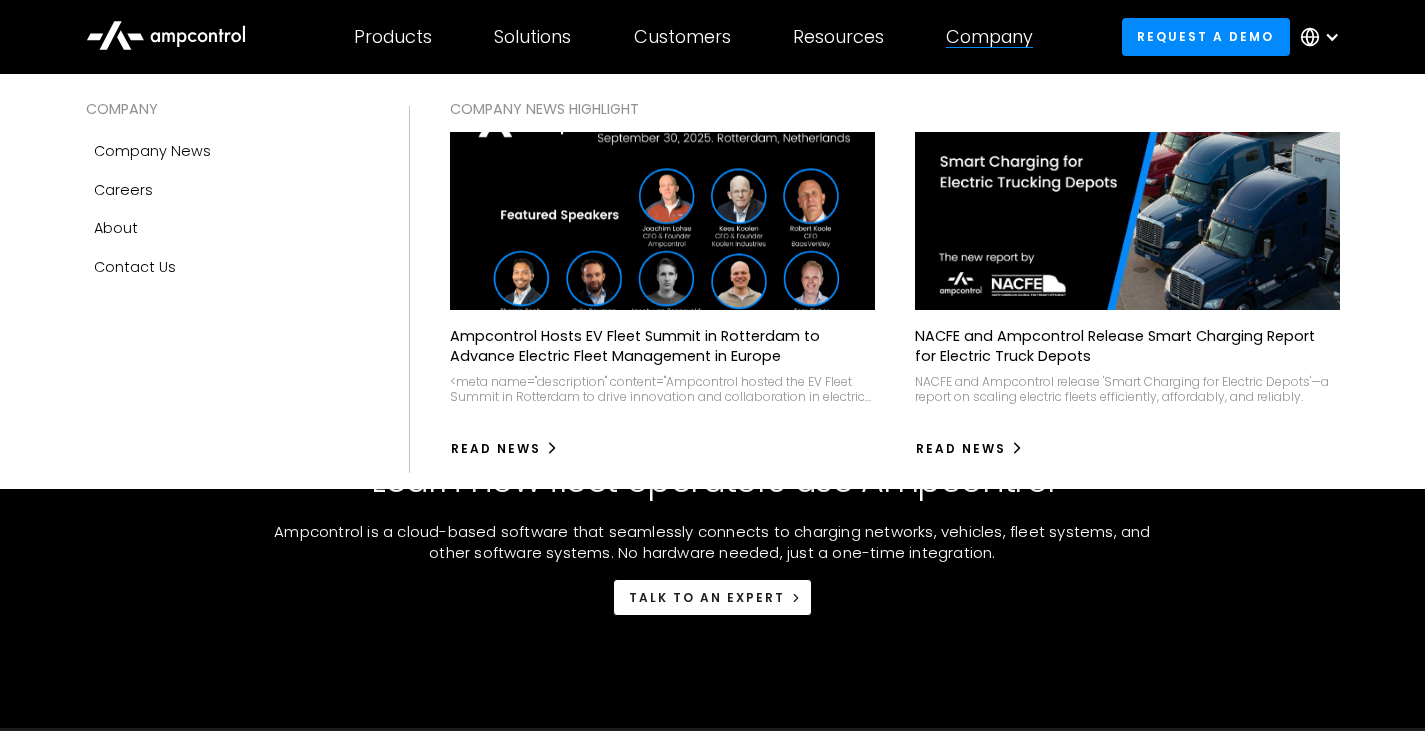 scroll, scrollTop: 7015, scrollLeft: 0, axis: vertical 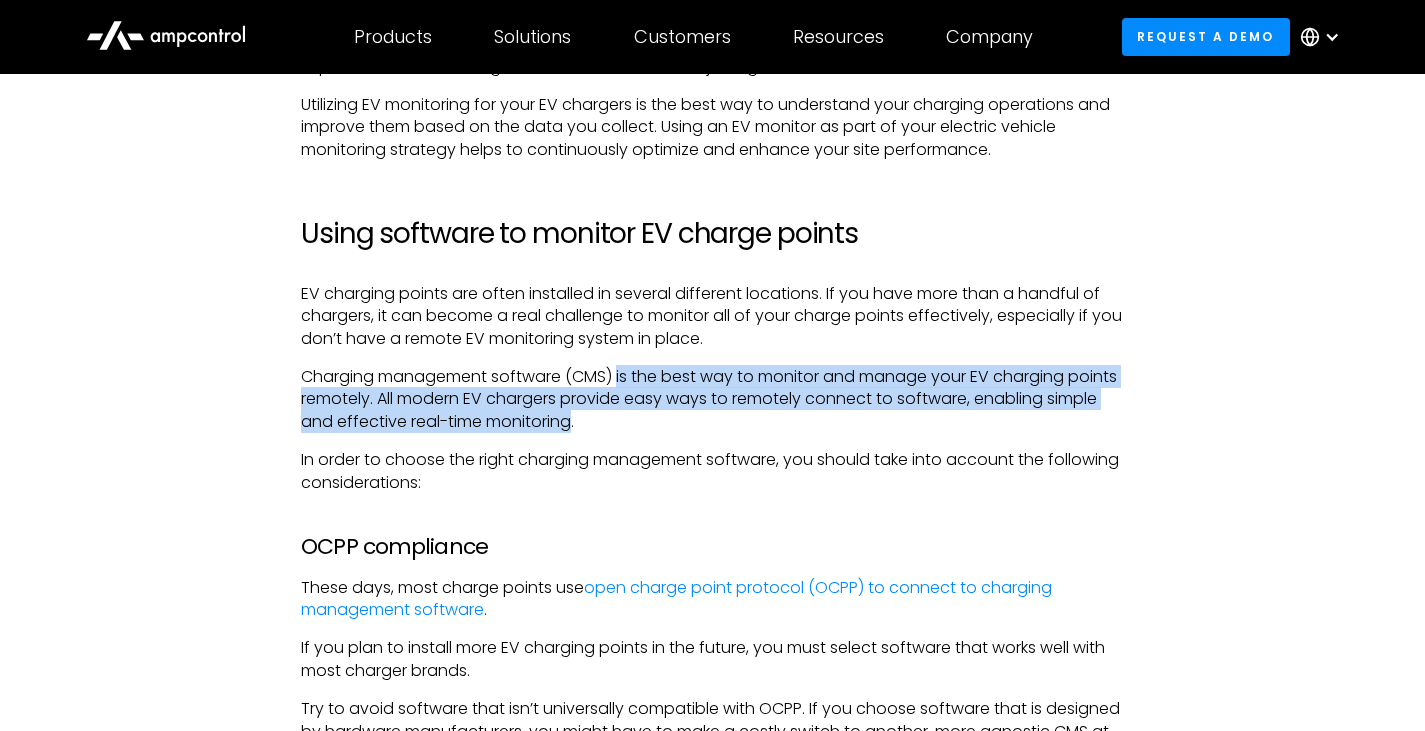 drag, startPoint x: 622, startPoint y: 384, endPoint x: 631, endPoint y: 425, distance: 41.976185 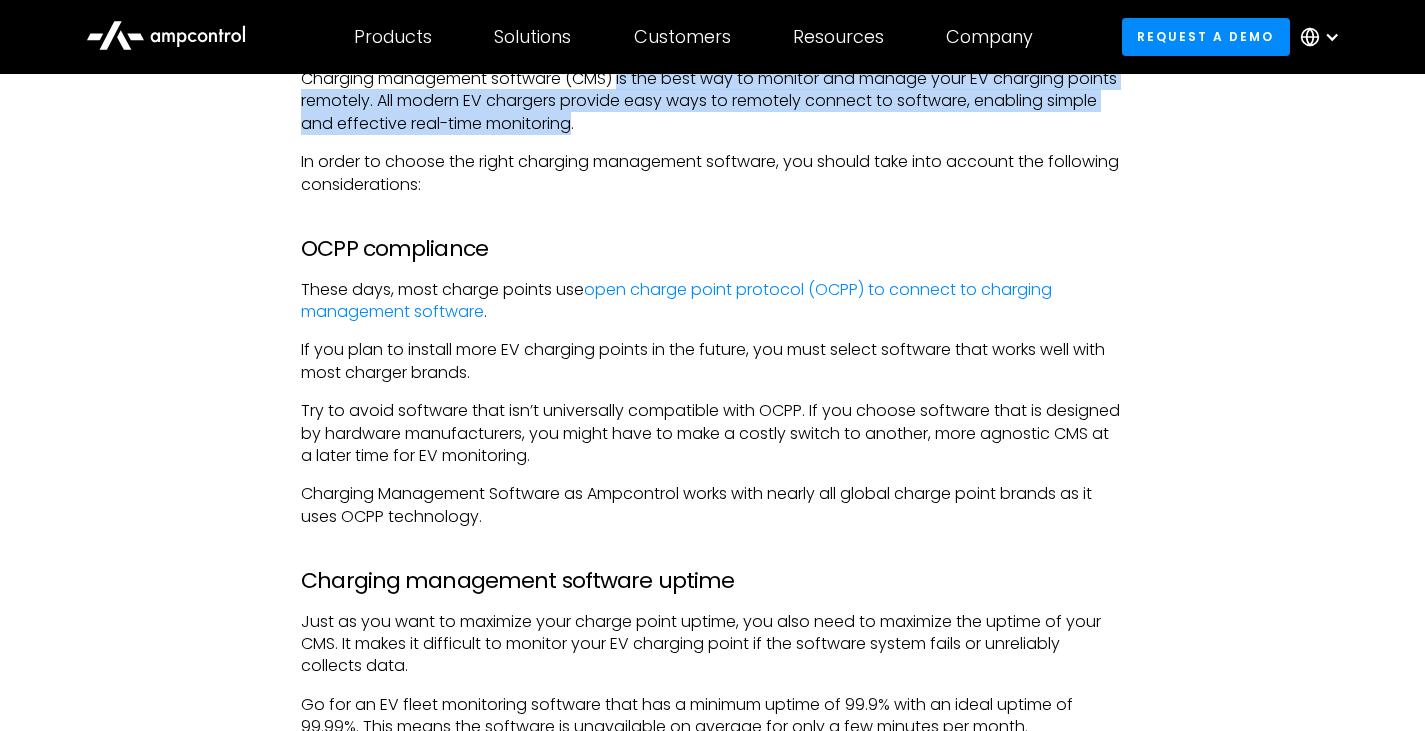 scroll, scrollTop: 2977, scrollLeft: 0, axis: vertical 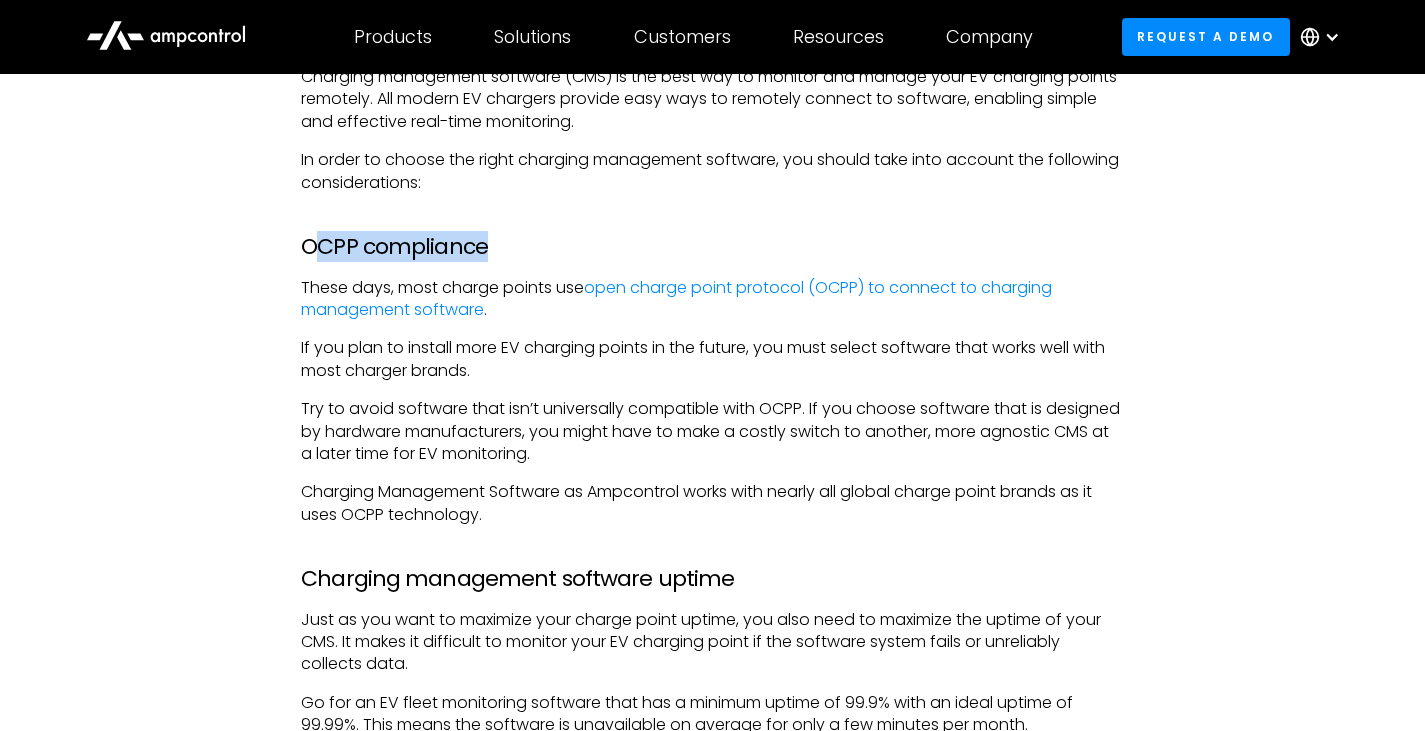 drag, startPoint x: 316, startPoint y: 245, endPoint x: 487, endPoint y: 247, distance: 171.01169 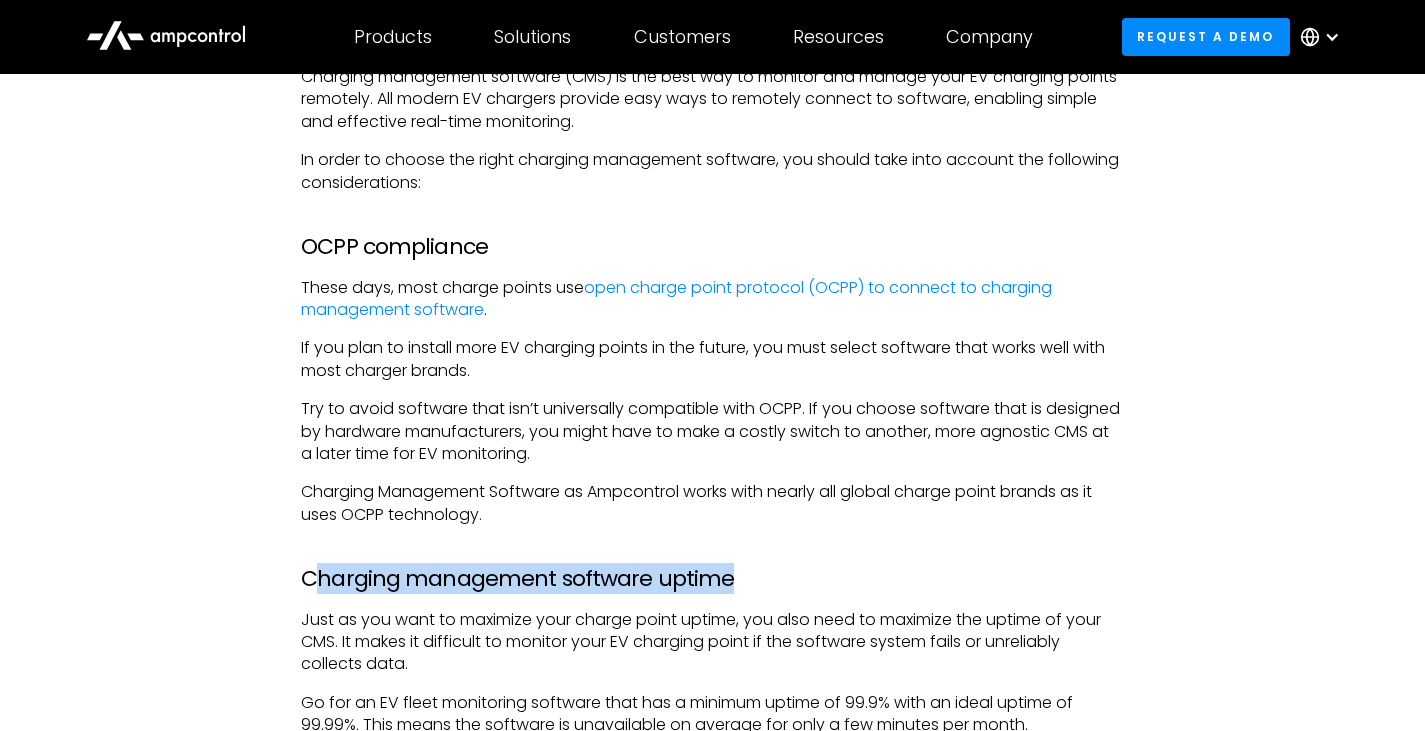 drag, startPoint x: 314, startPoint y: 582, endPoint x: 767, endPoint y: 571, distance: 453.13354 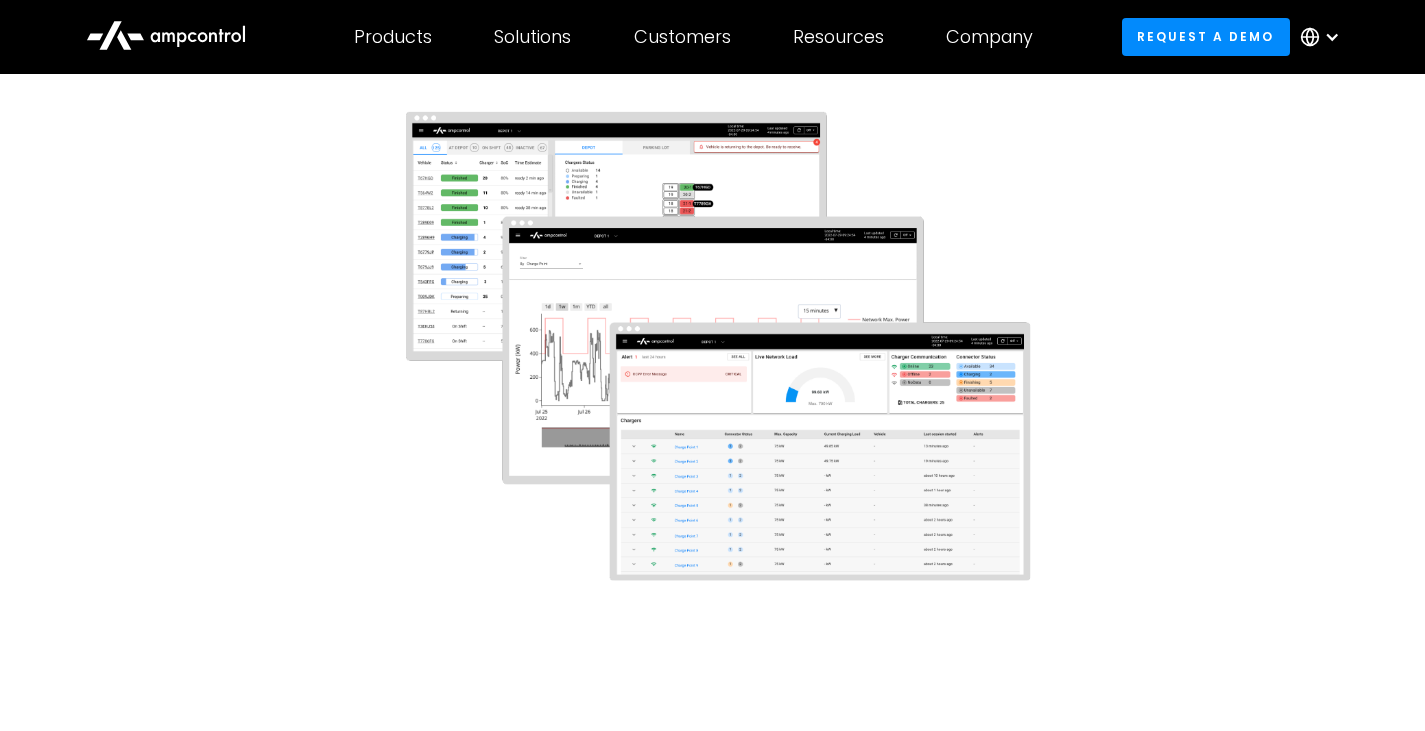 scroll, scrollTop: 4677, scrollLeft: 0, axis: vertical 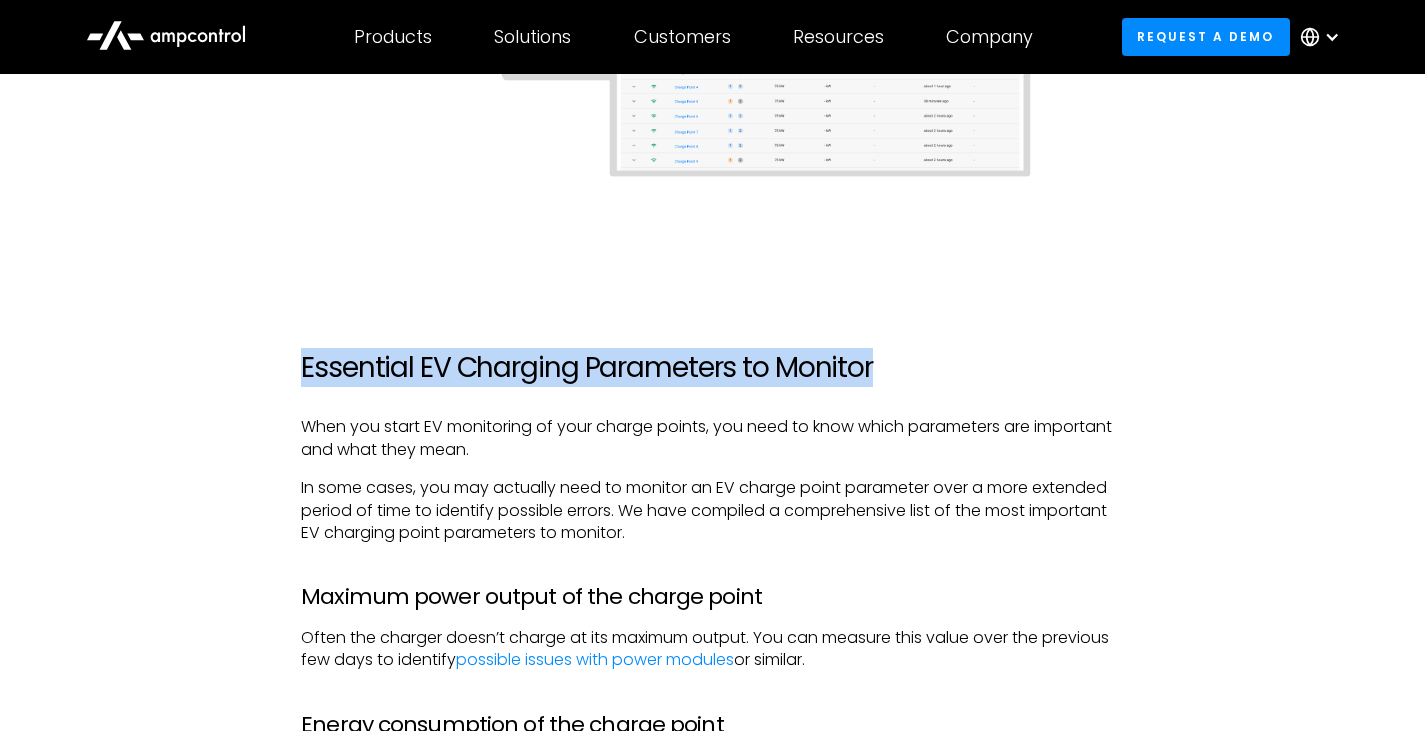 drag, startPoint x: 306, startPoint y: 366, endPoint x: 985, endPoint y: 374, distance: 679.0471 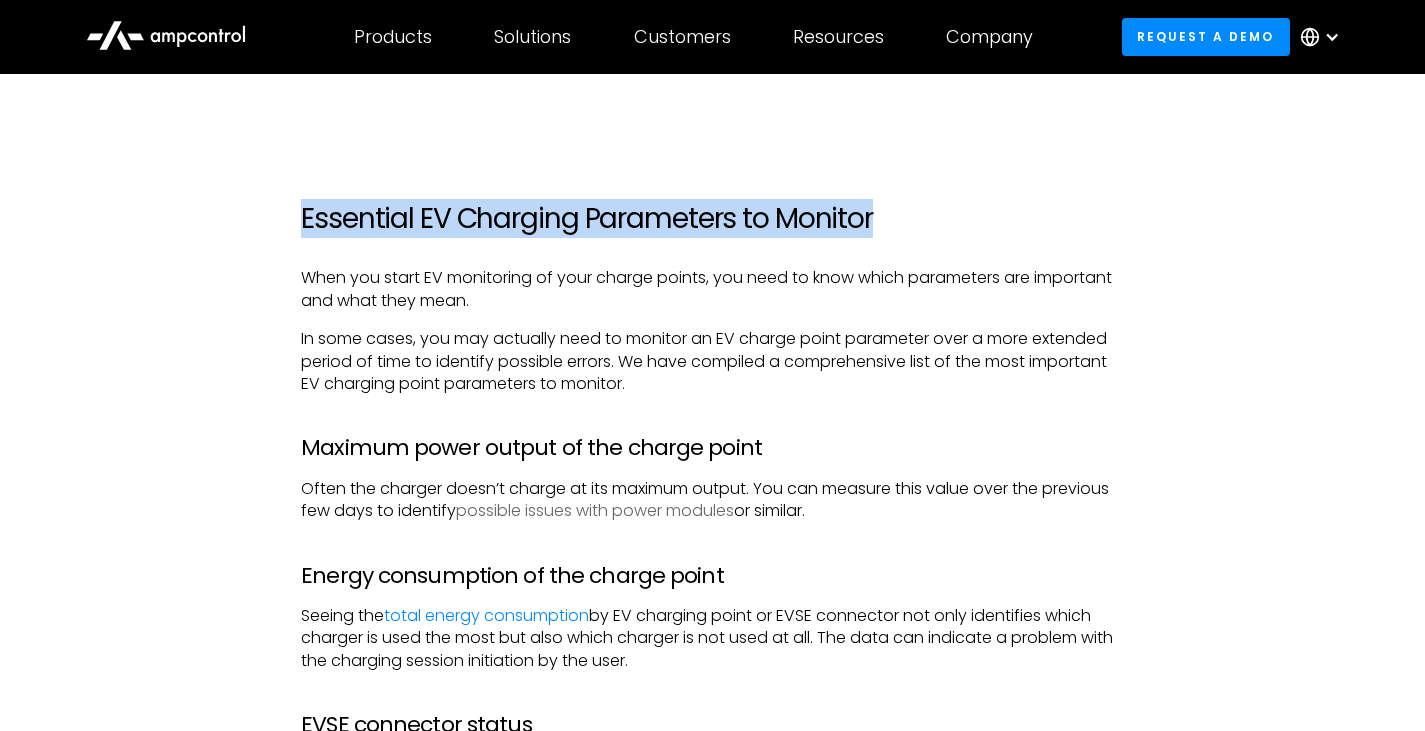 scroll, scrollTop: 4977, scrollLeft: 0, axis: vertical 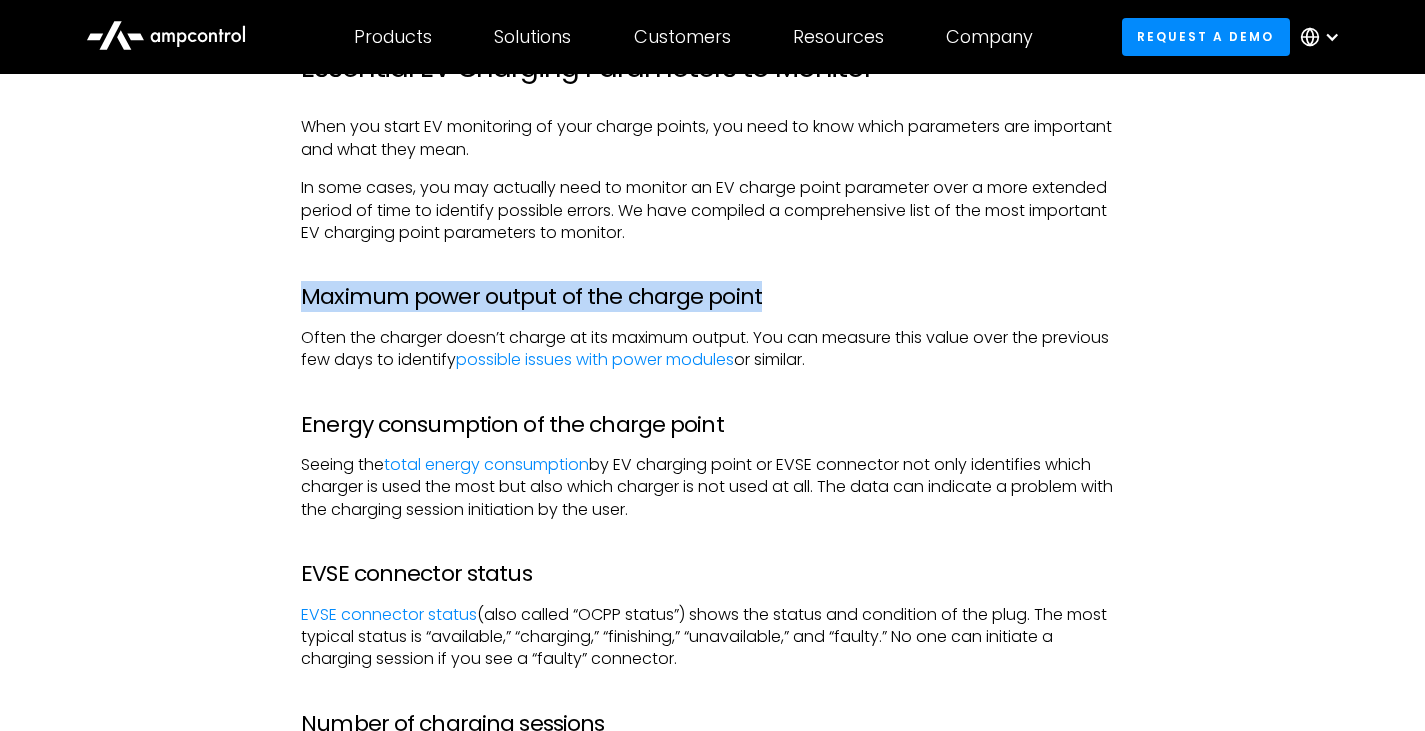 drag, startPoint x: 309, startPoint y: 297, endPoint x: 763, endPoint y: 298, distance: 454.0011 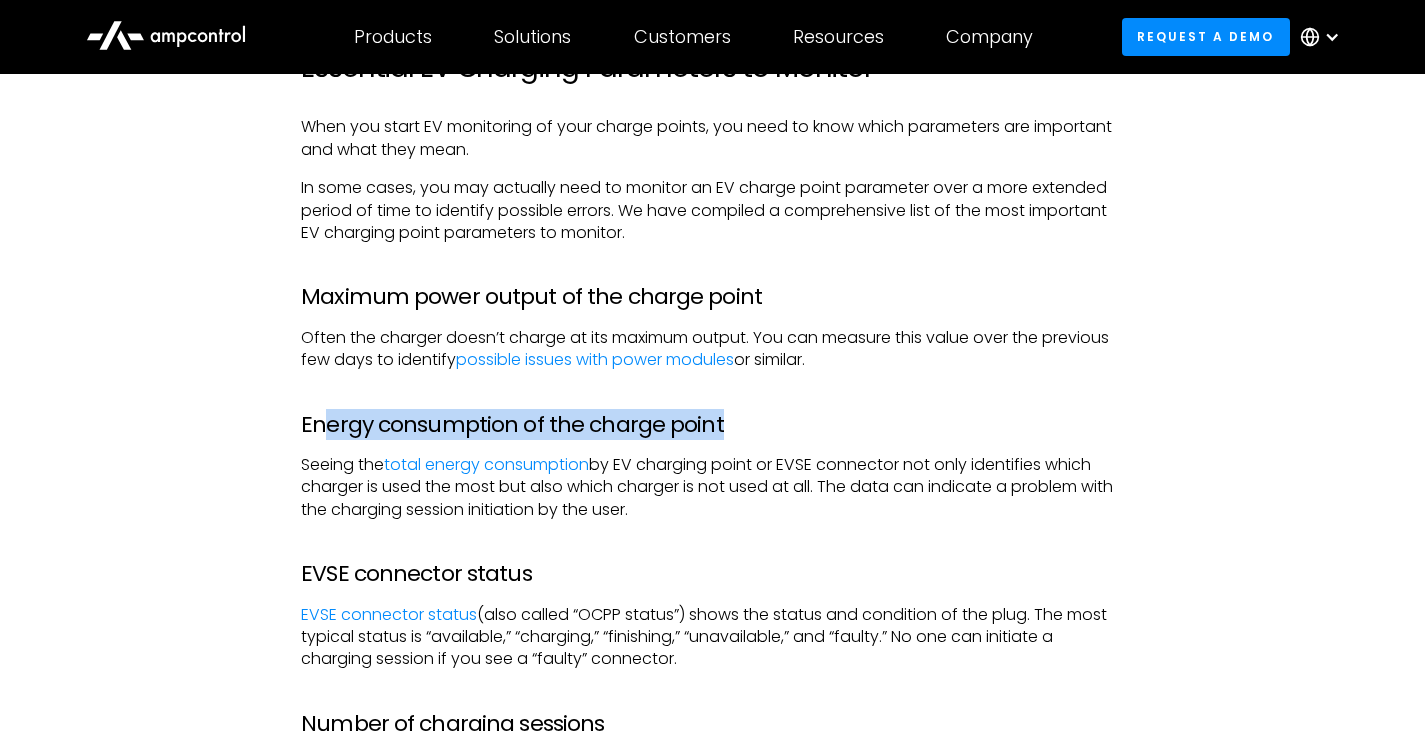 drag, startPoint x: 342, startPoint y: 419, endPoint x: 825, endPoint y: 412, distance: 483.05072 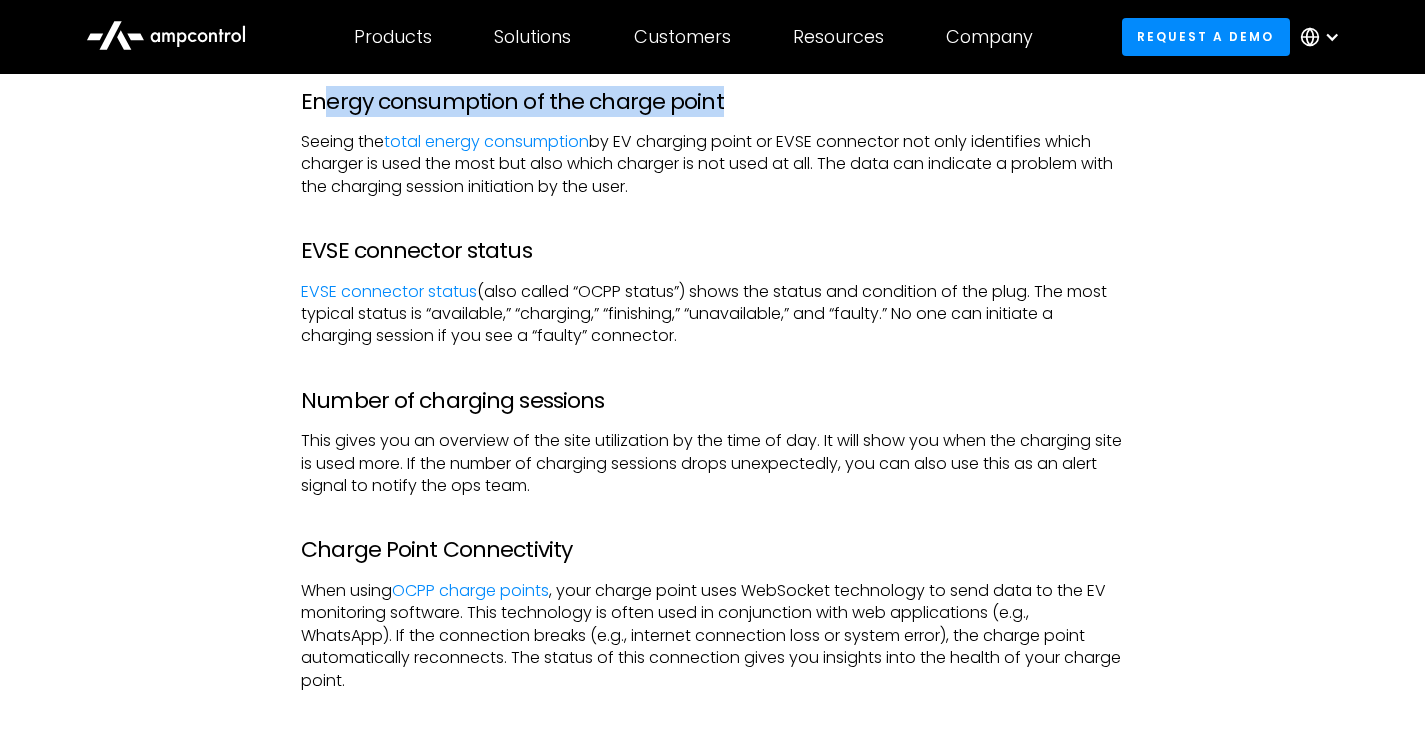 scroll, scrollTop: 5577, scrollLeft: 0, axis: vertical 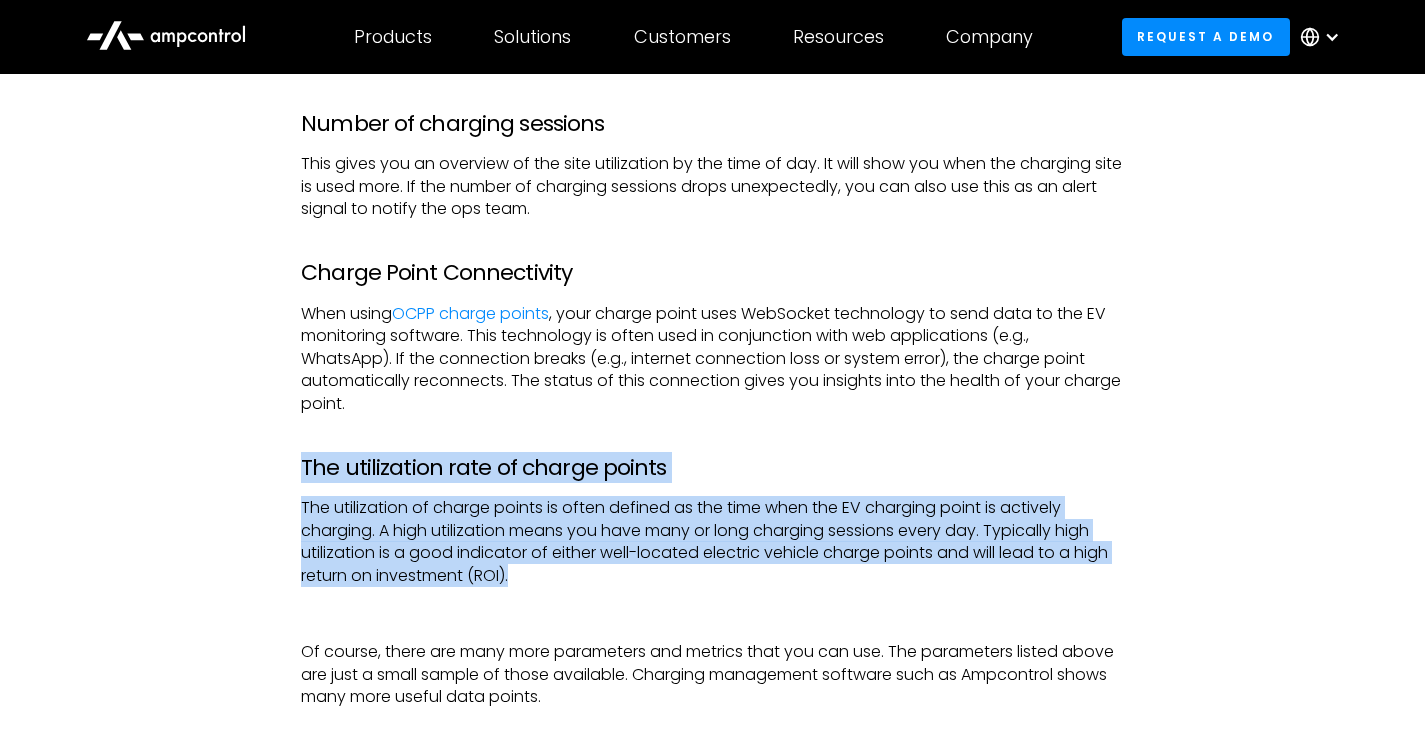 drag, startPoint x: 304, startPoint y: 463, endPoint x: 559, endPoint y: 581, distance: 280.97864 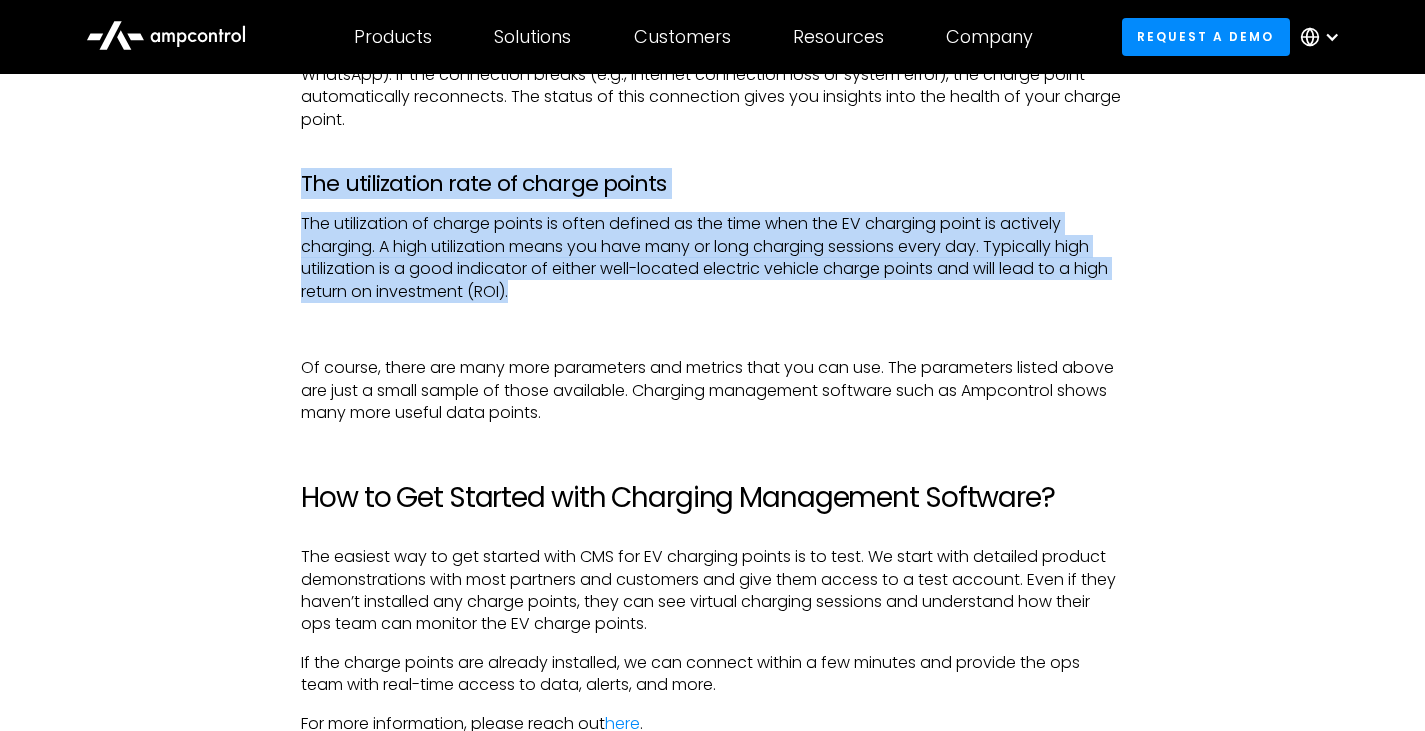 scroll, scrollTop: 6077, scrollLeft: 0, axis: vertical 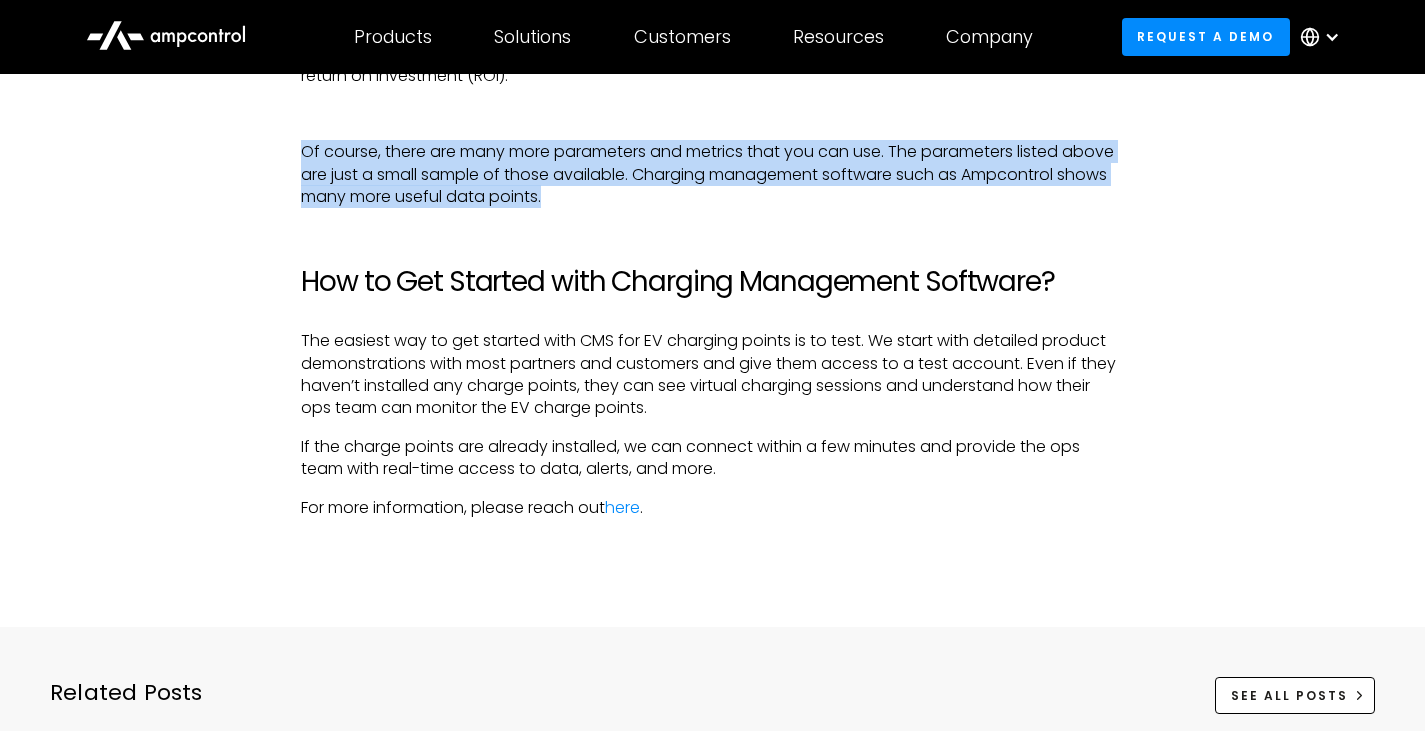 drag, startPoint x: 305, startPoint y: 153, endPoint x: 655, endPoint y: 191, distance: 352.05682 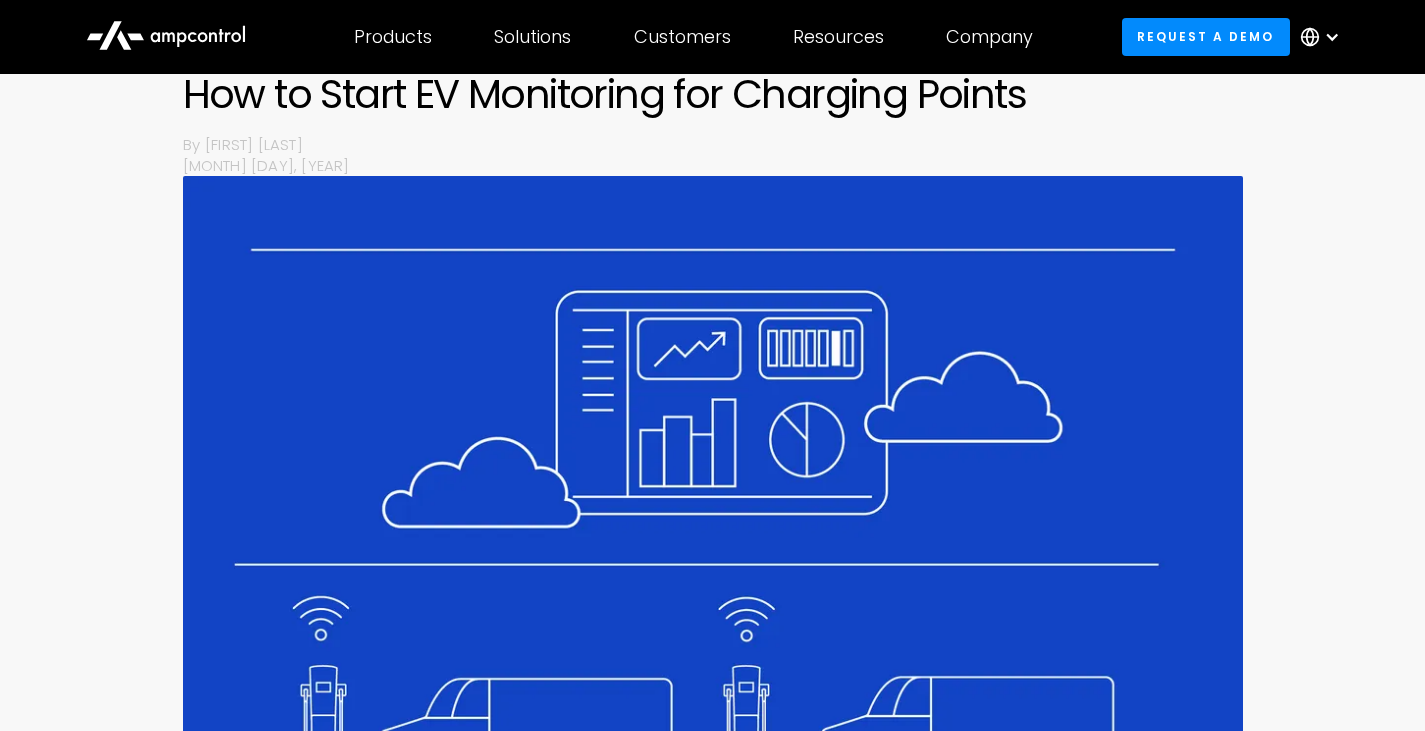 scroll, scrollTop: 15, scrollLeft: 0, axis: vertical 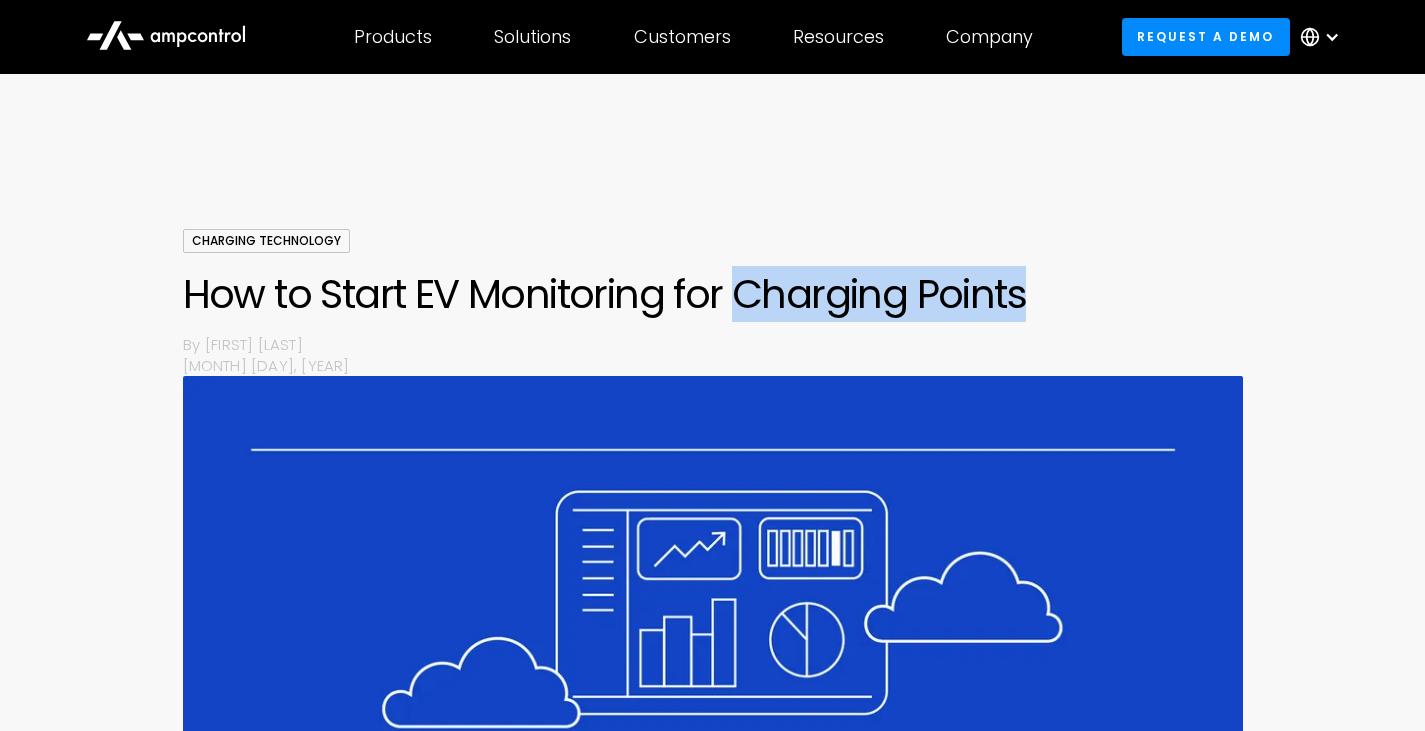 drag, startPoint x: 732, startPoint y: 304, endPoint x: 1025, endPoint y: 302, distance: 293.00684 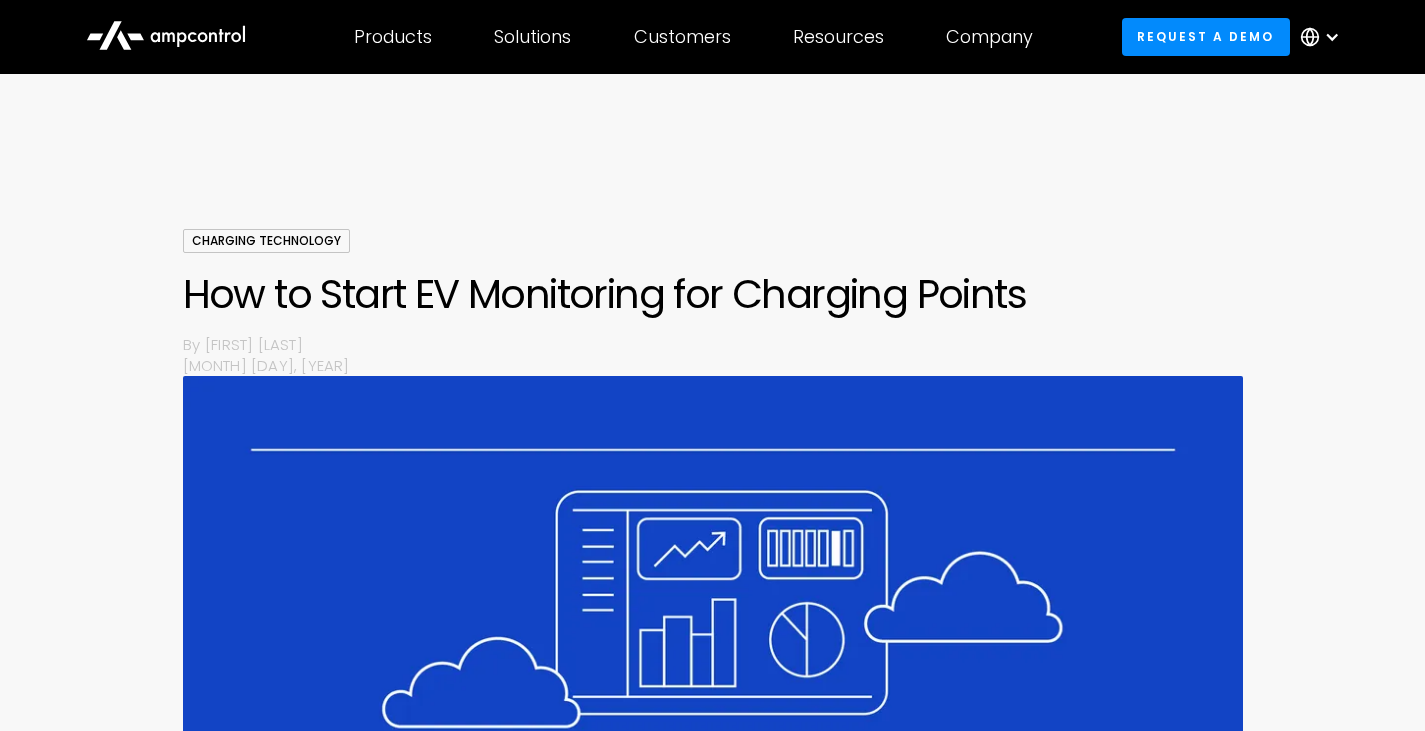click on "How to Start EV Monitoring for Charging Points" at bounding box center [713, 294] 